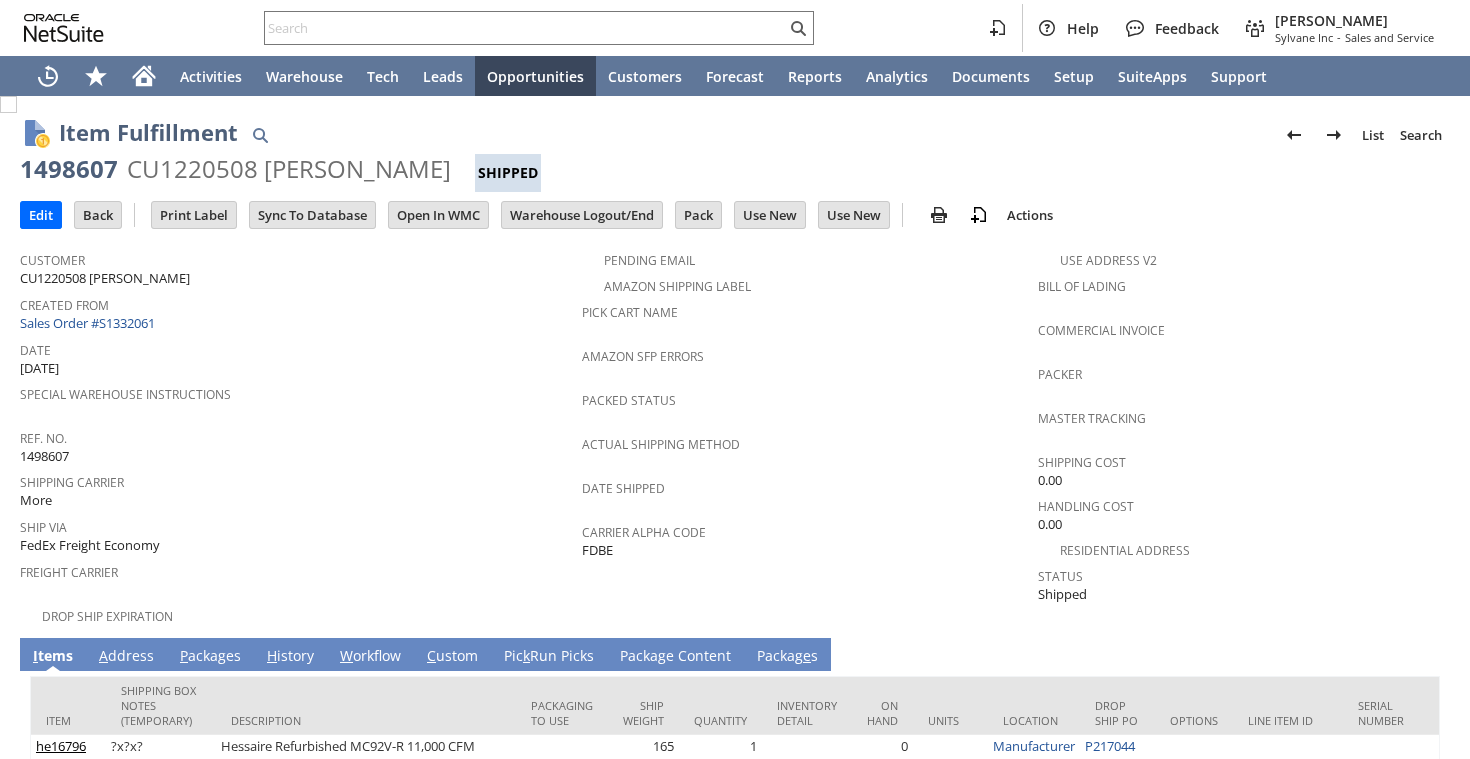 scroll, scrollTop: 0, scrollLeft: 0, axis: both 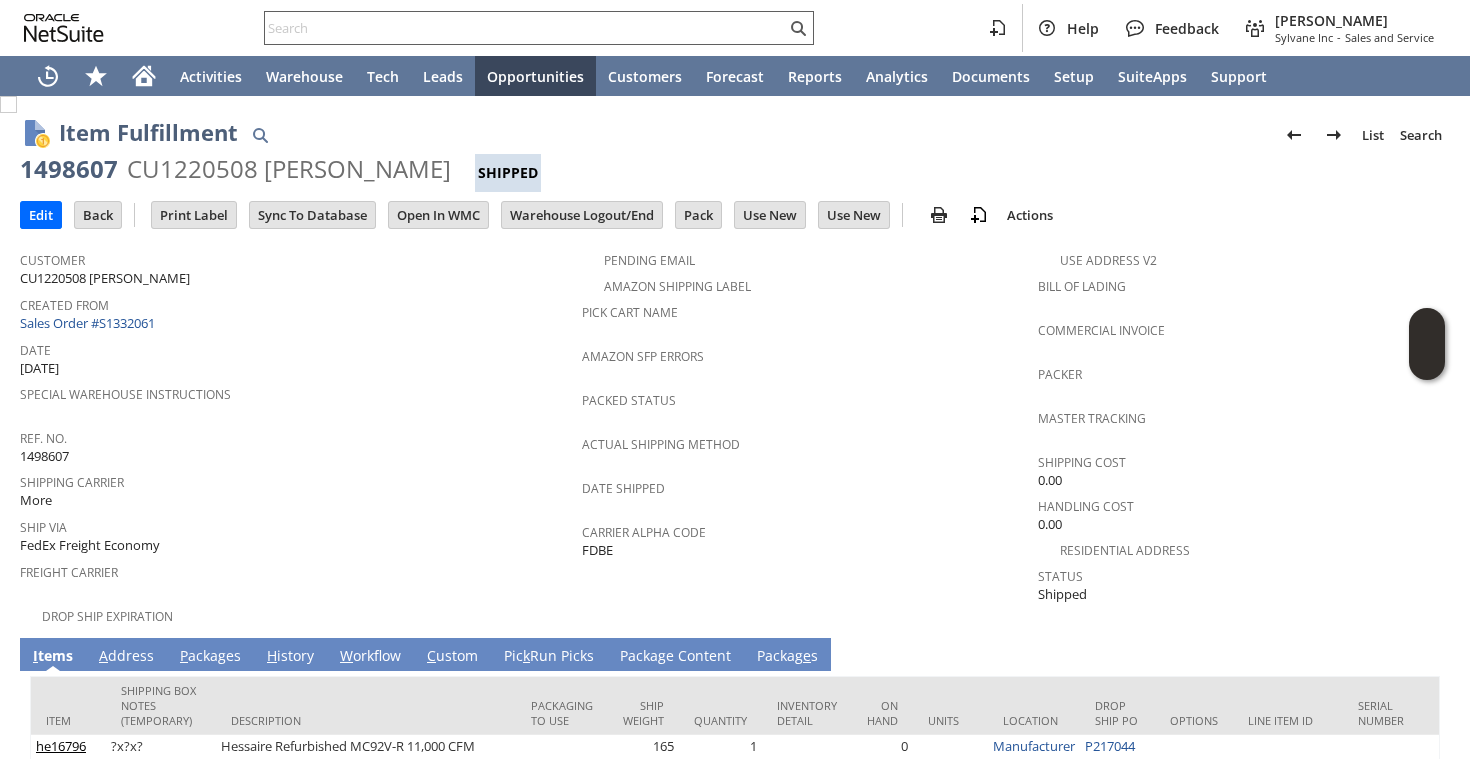 click at bounding box center (525, 28) 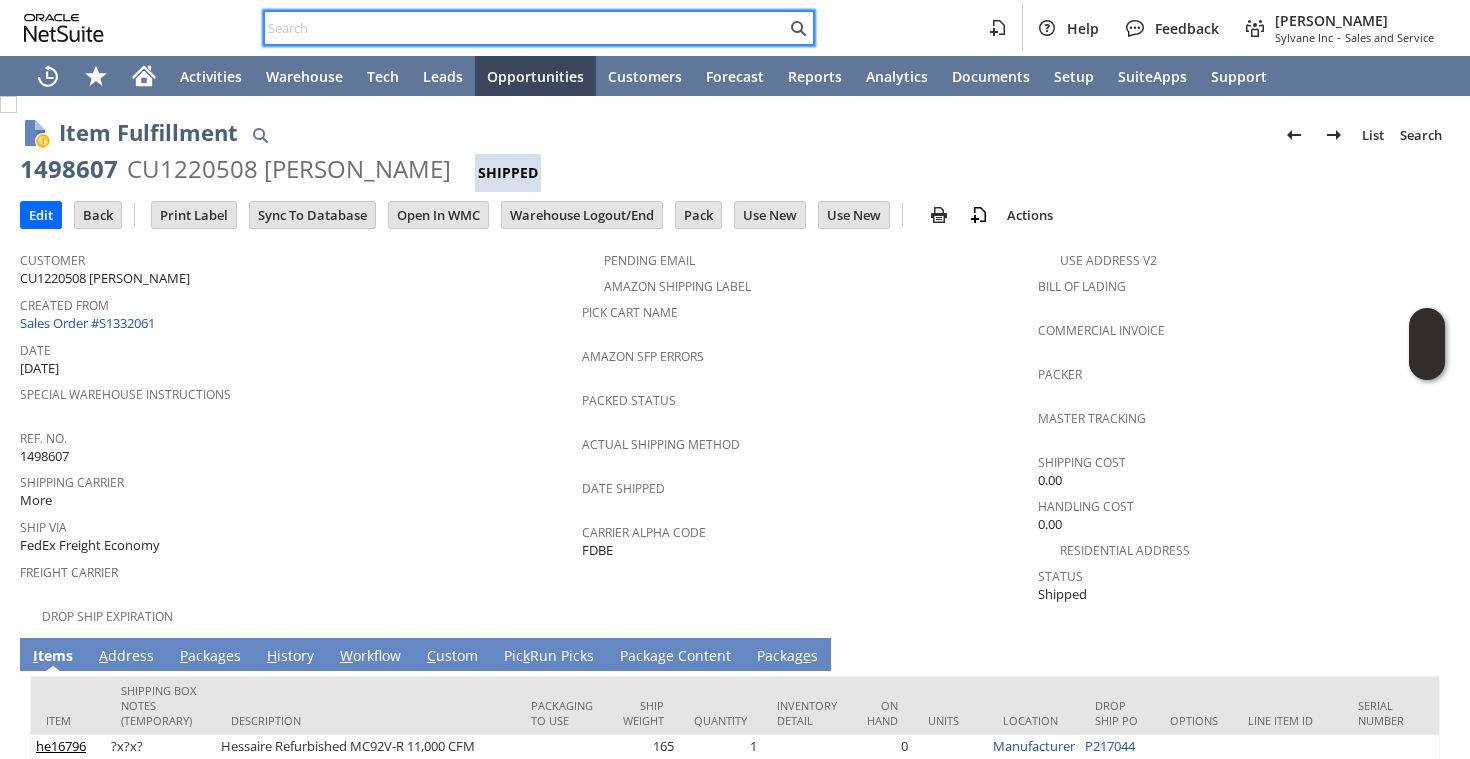 paste on "4052170176" 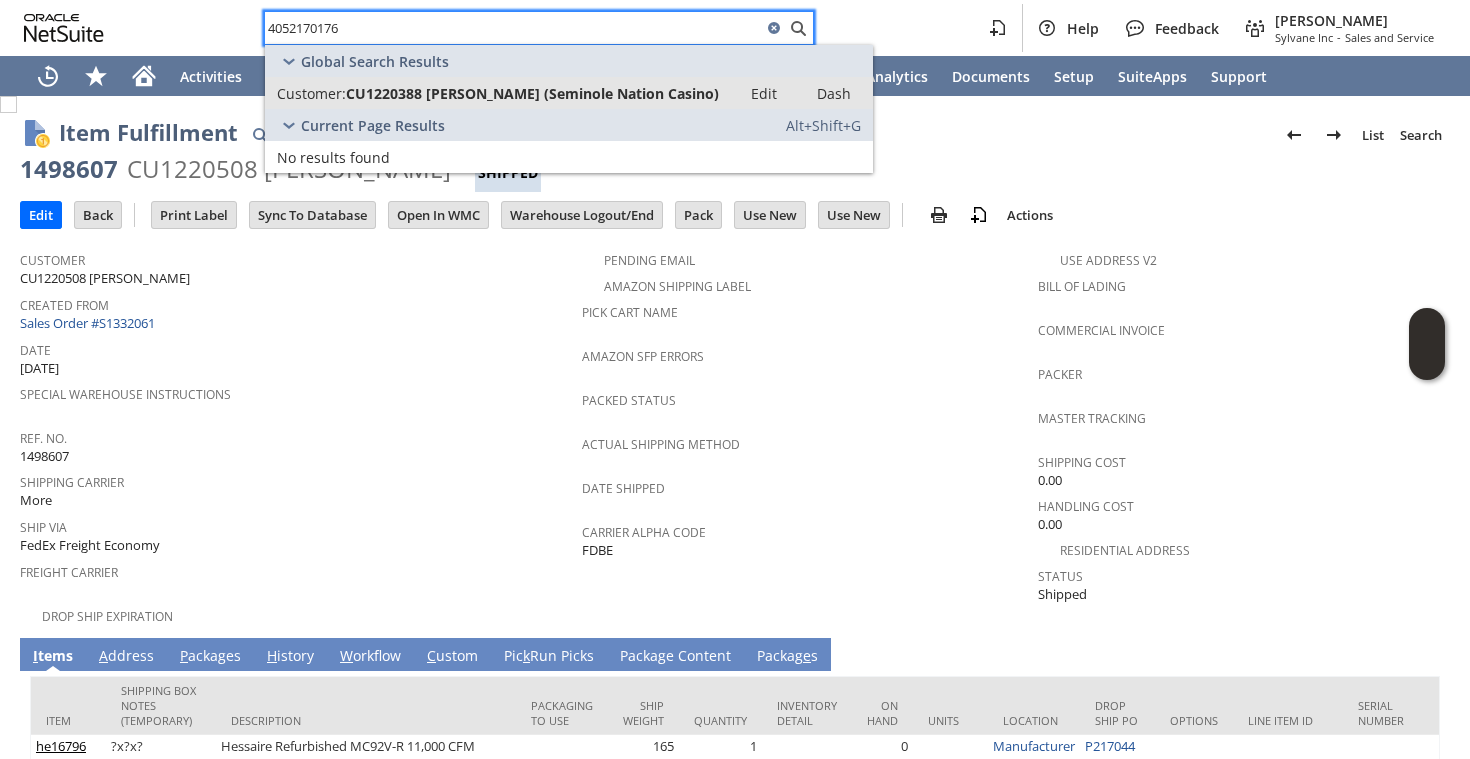 type on "4052170176" 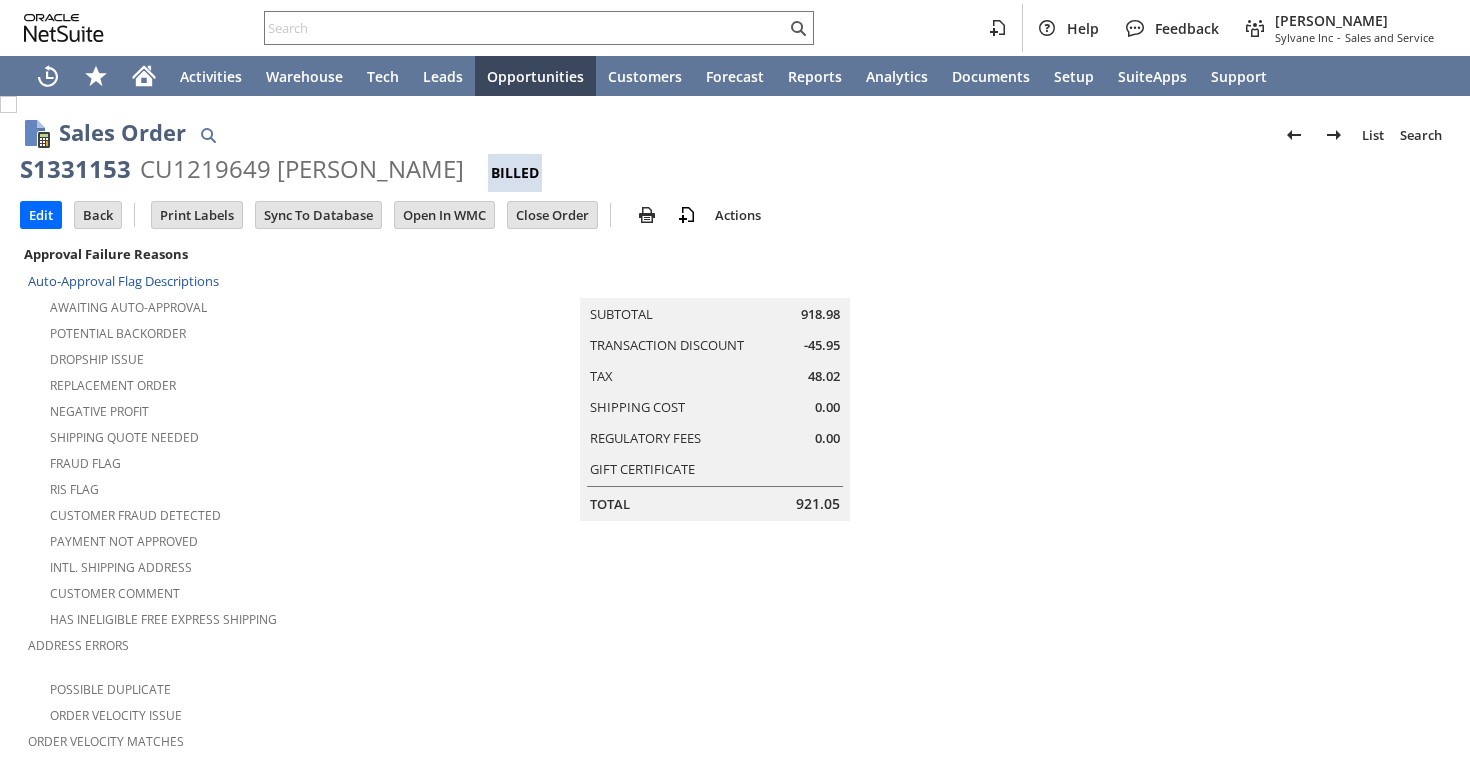 scroll, scrollTop: 0, scrollLeft: 0, axis: both 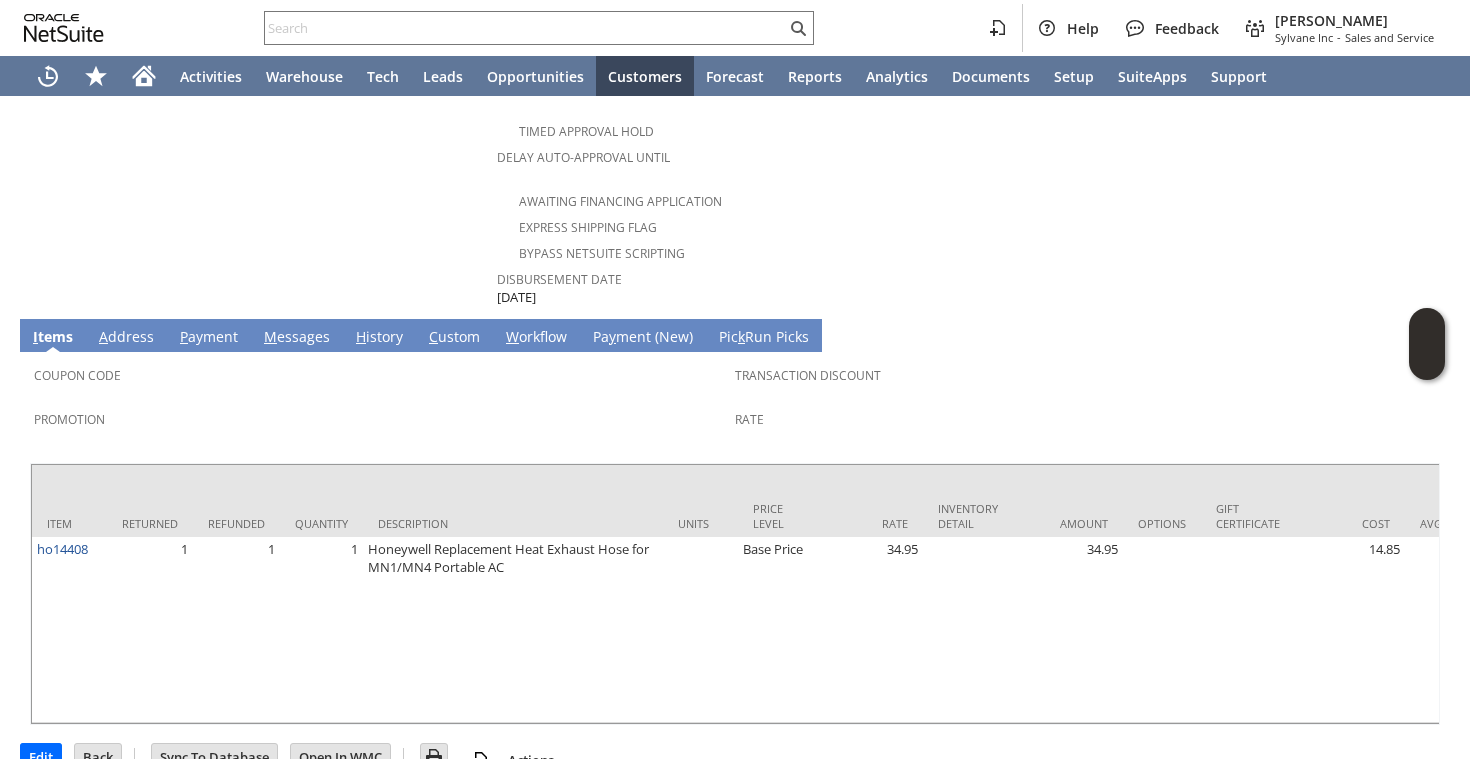 click on "M essages" at bounding box center (297, 338) 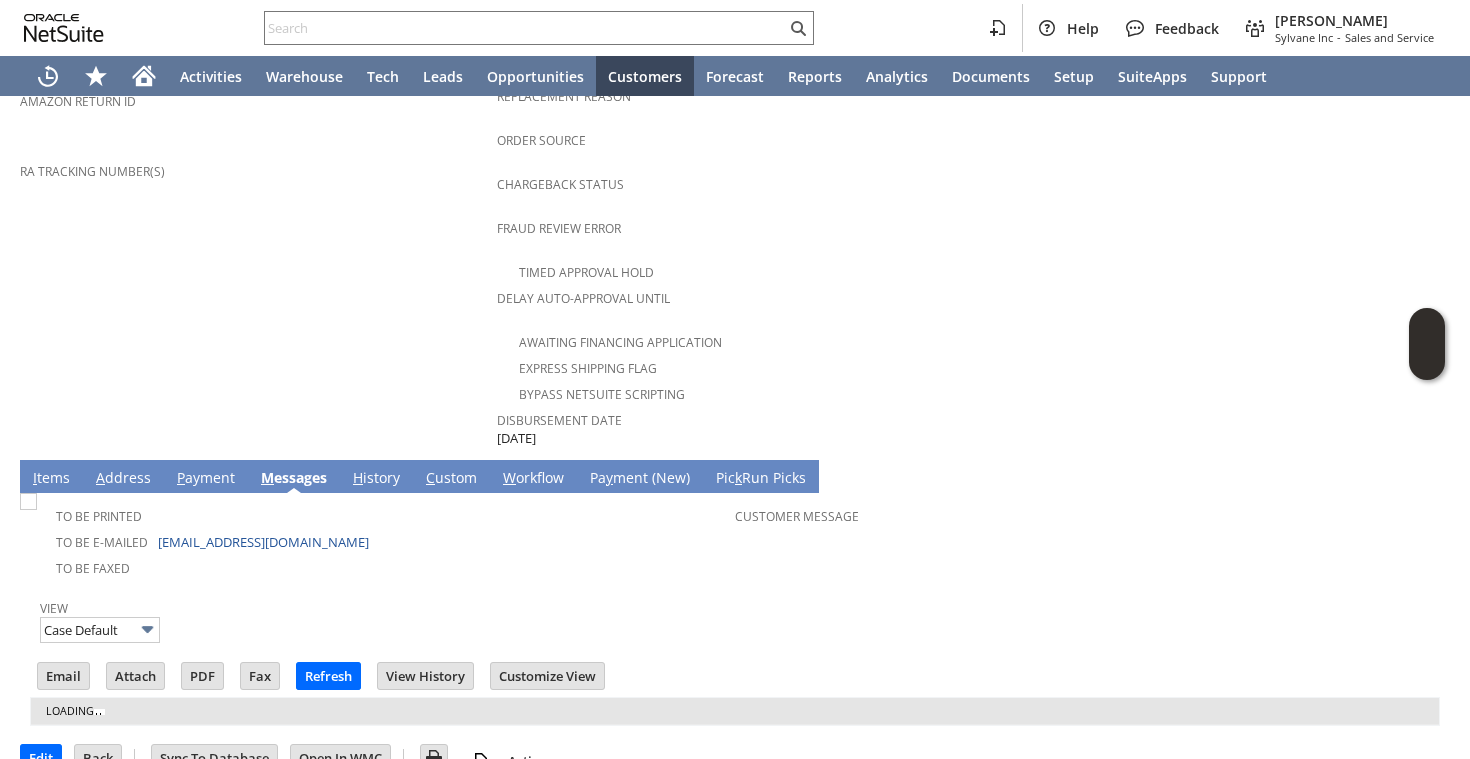 scroll, scrollTop: 0, scrollLeft: 0, axis: both 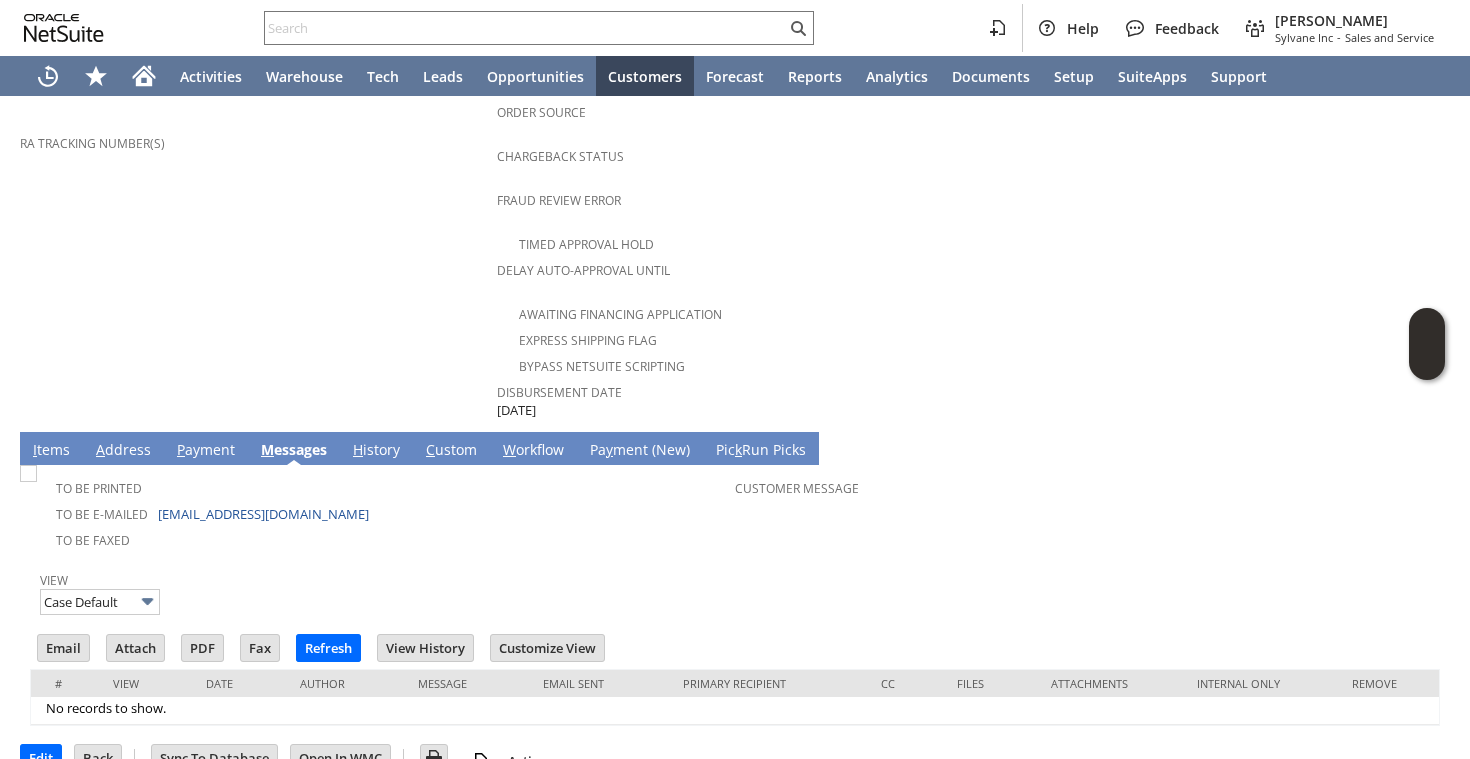 click on "H istory" at bounding box center (376, 451) 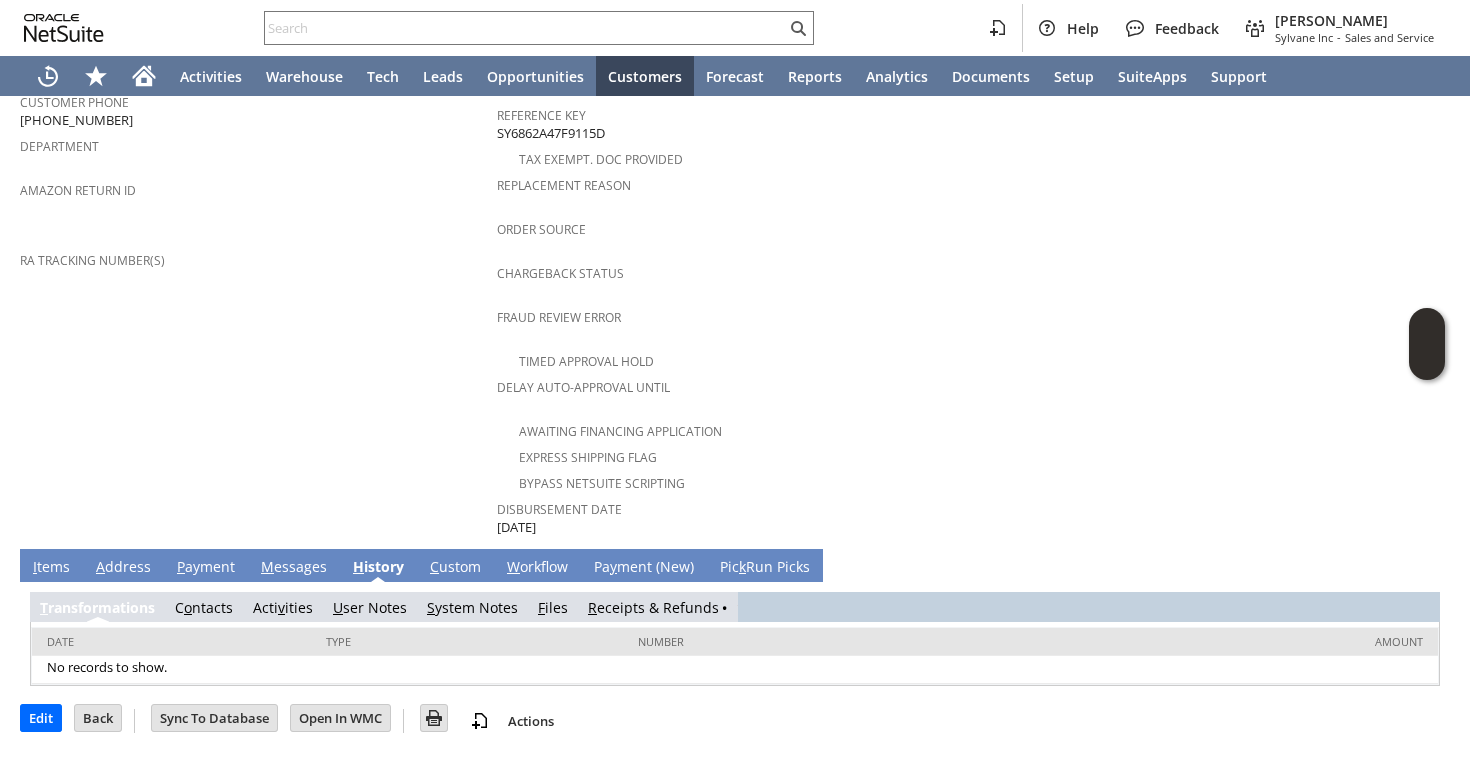 scroll, scrollTop: 635, scrollLeft: 0, axis: vertical 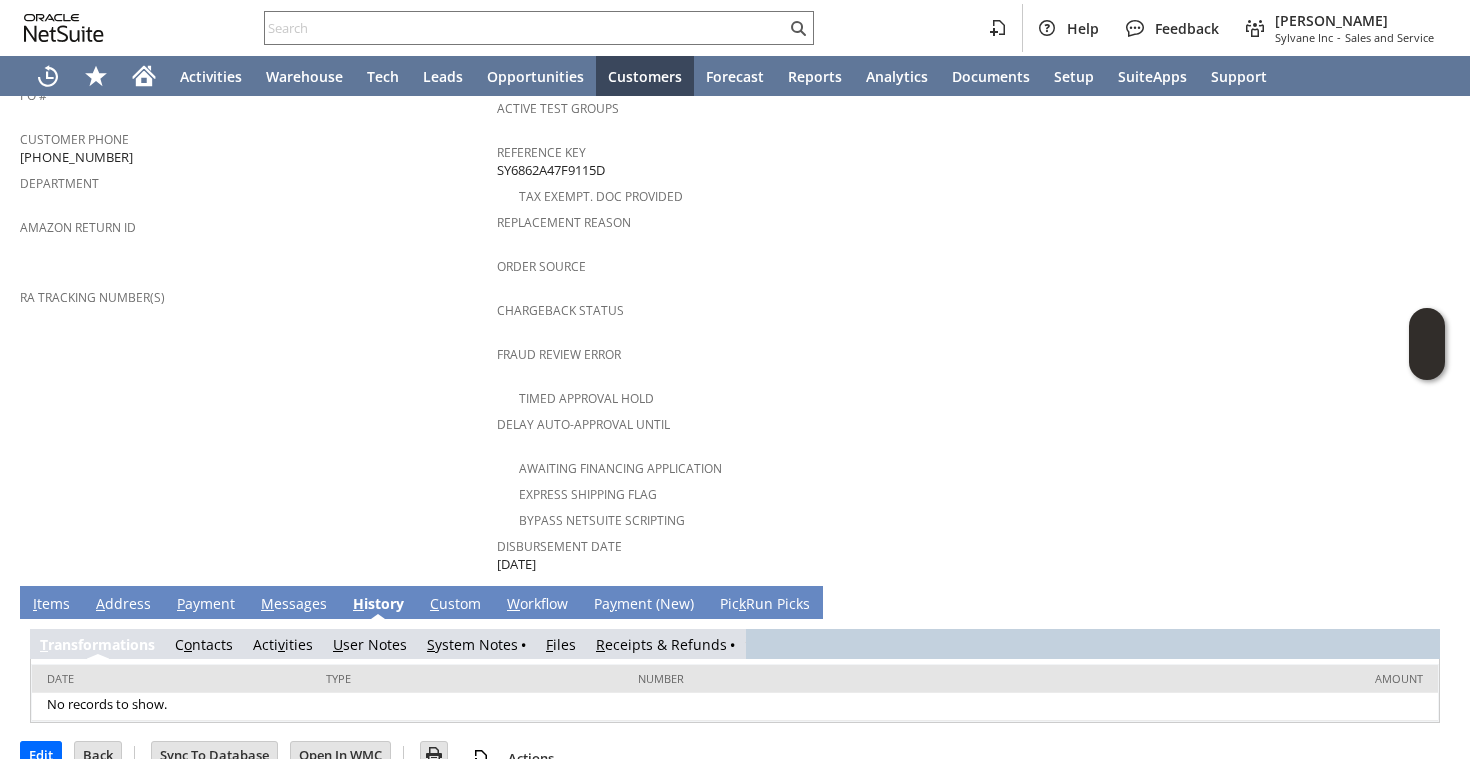 click on "S ystem Notes" at bounding box center [472, 644] 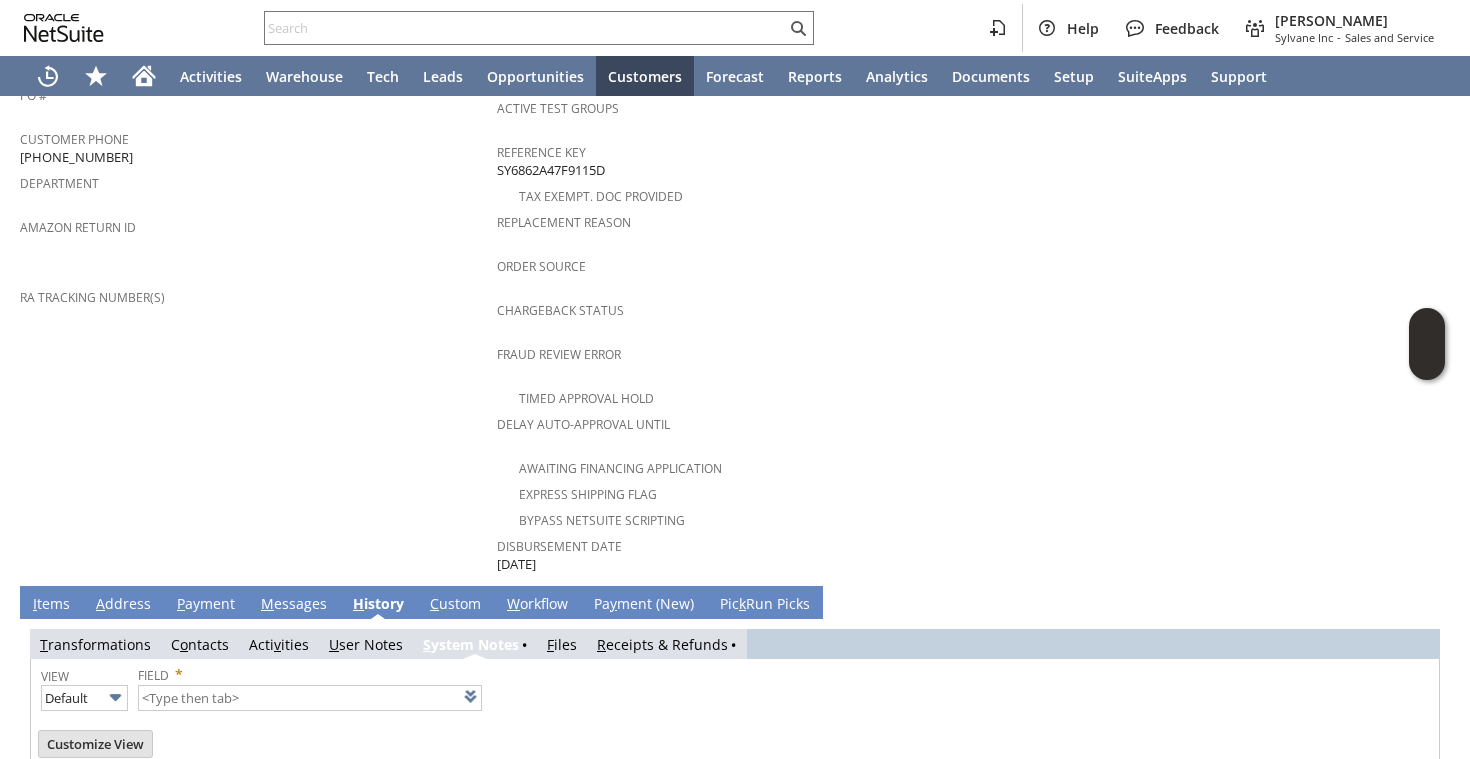 type on "1 to 25 of 82" 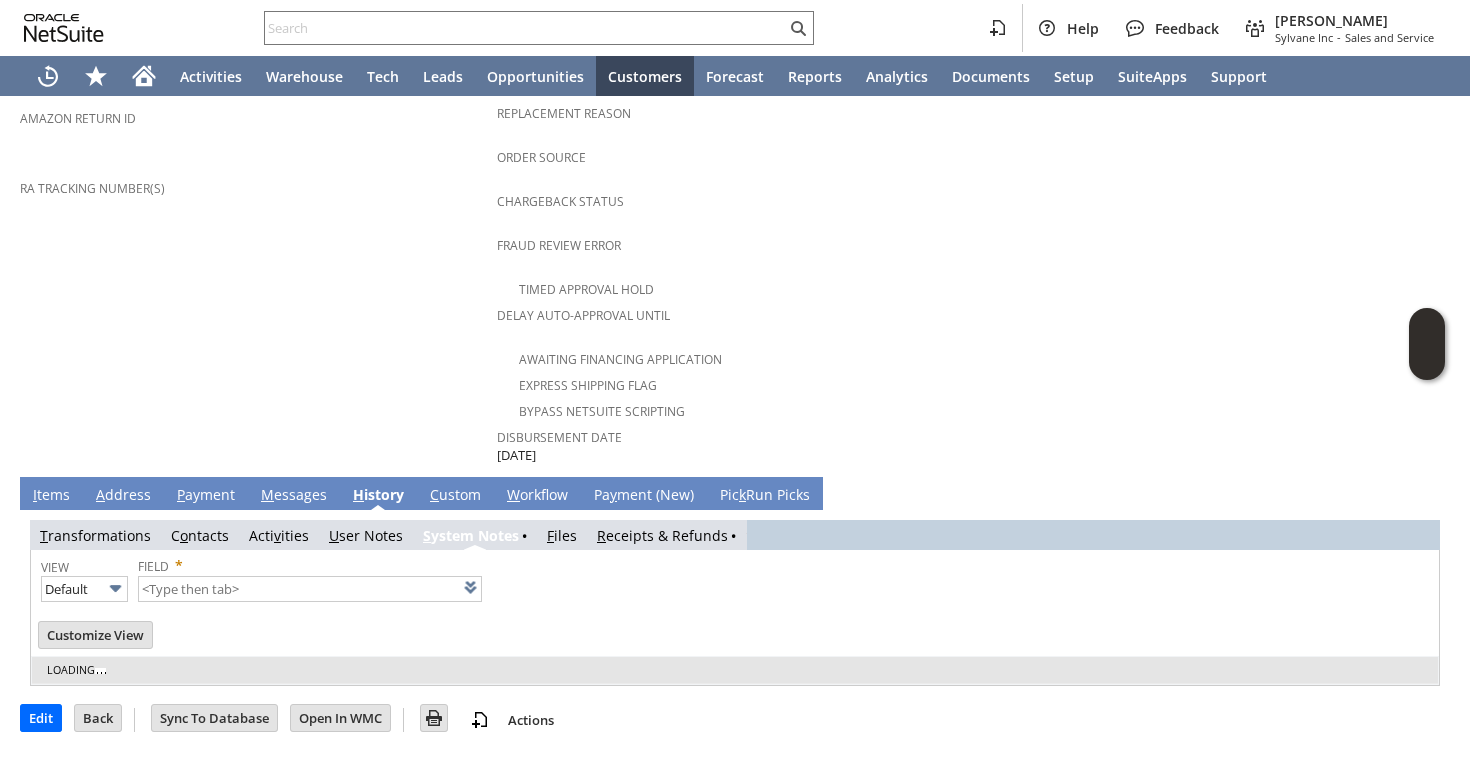 scroll, scrollTop: 0, scrollLeft: 0, axis: both 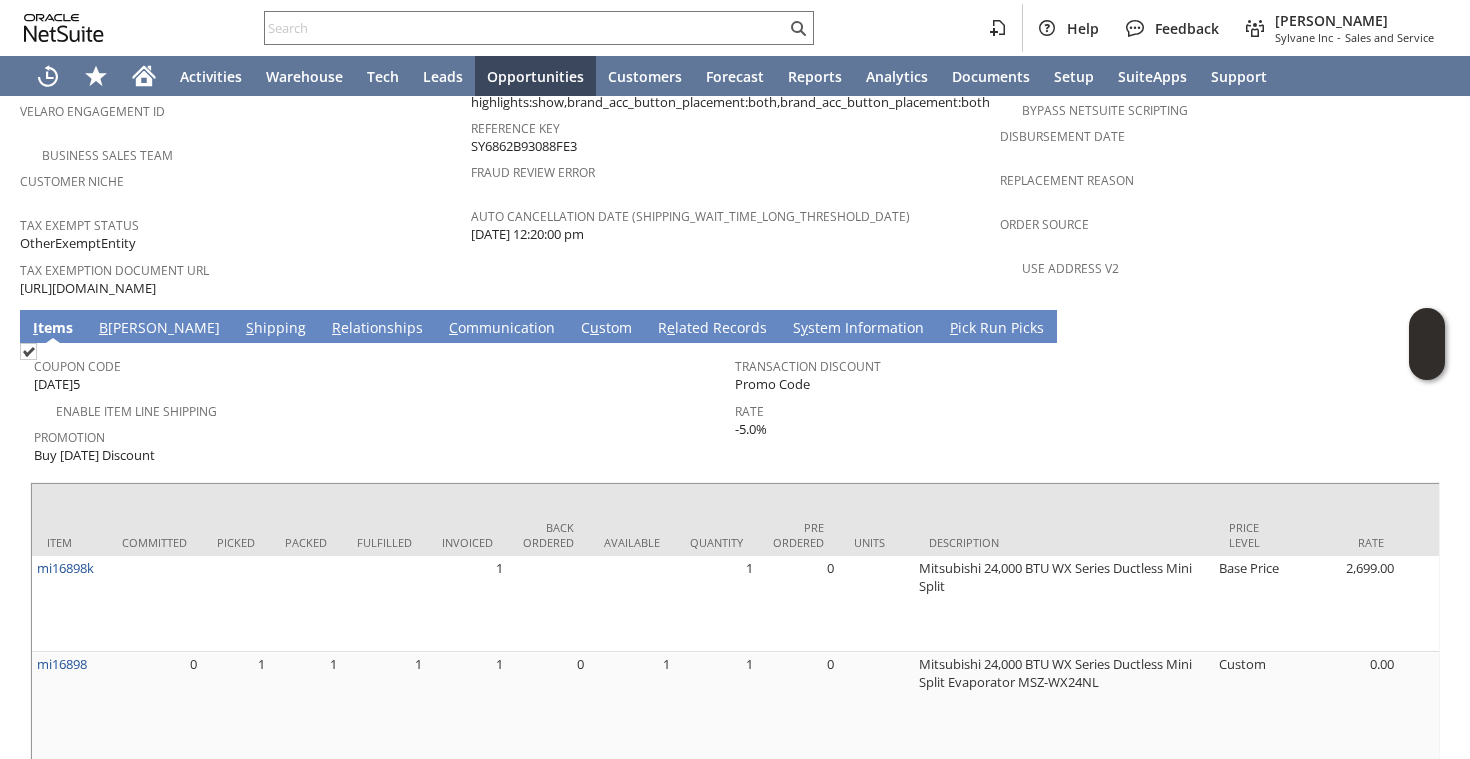 click on "S hipping" at bounding box center [276, 329] 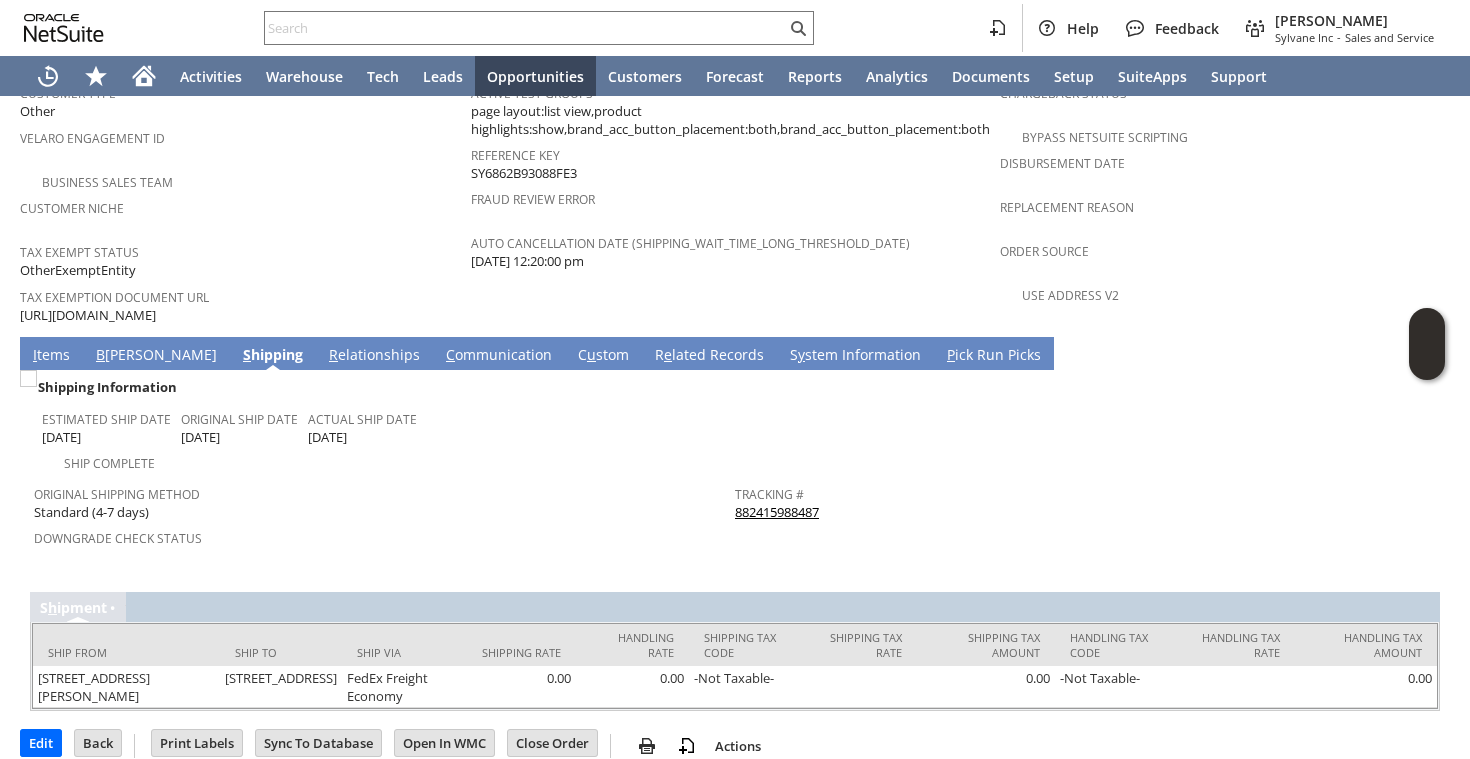 click on "882415988487" at bounding box center (777, 512) 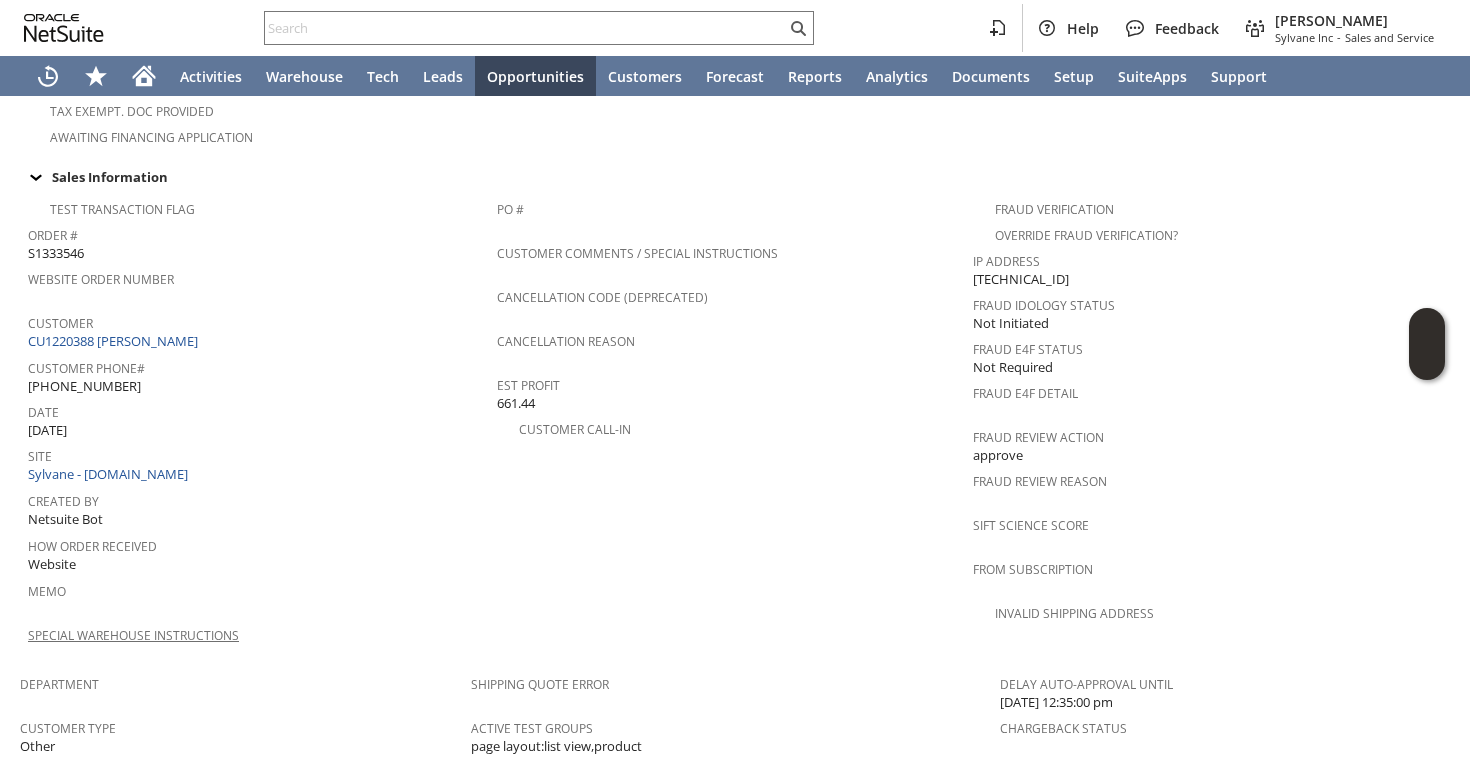 scroll, scrollTop: 663, scrollLeft: 0, axis: vertical 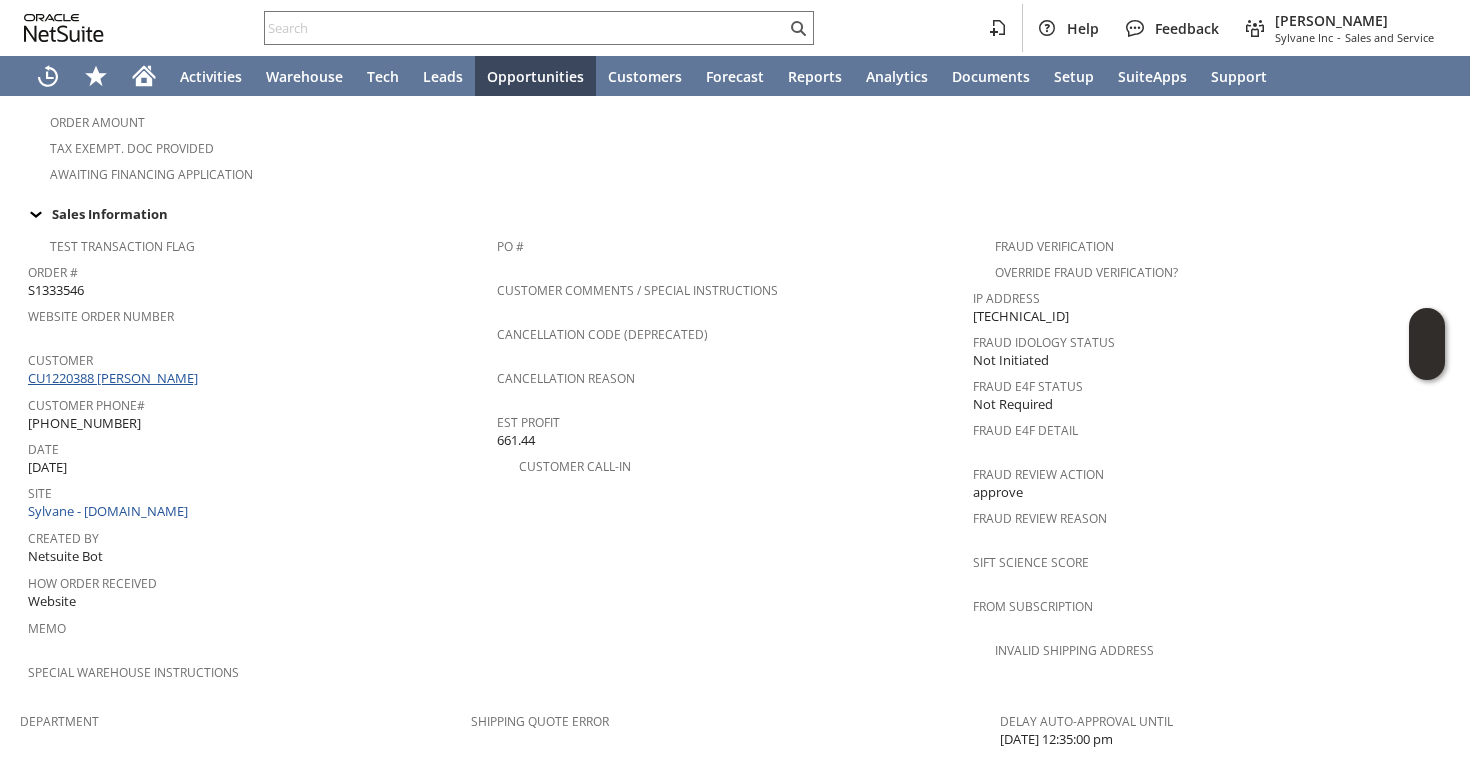 click on "CU1220388 Howard Hulbutta" at bounding box center (115, 378) 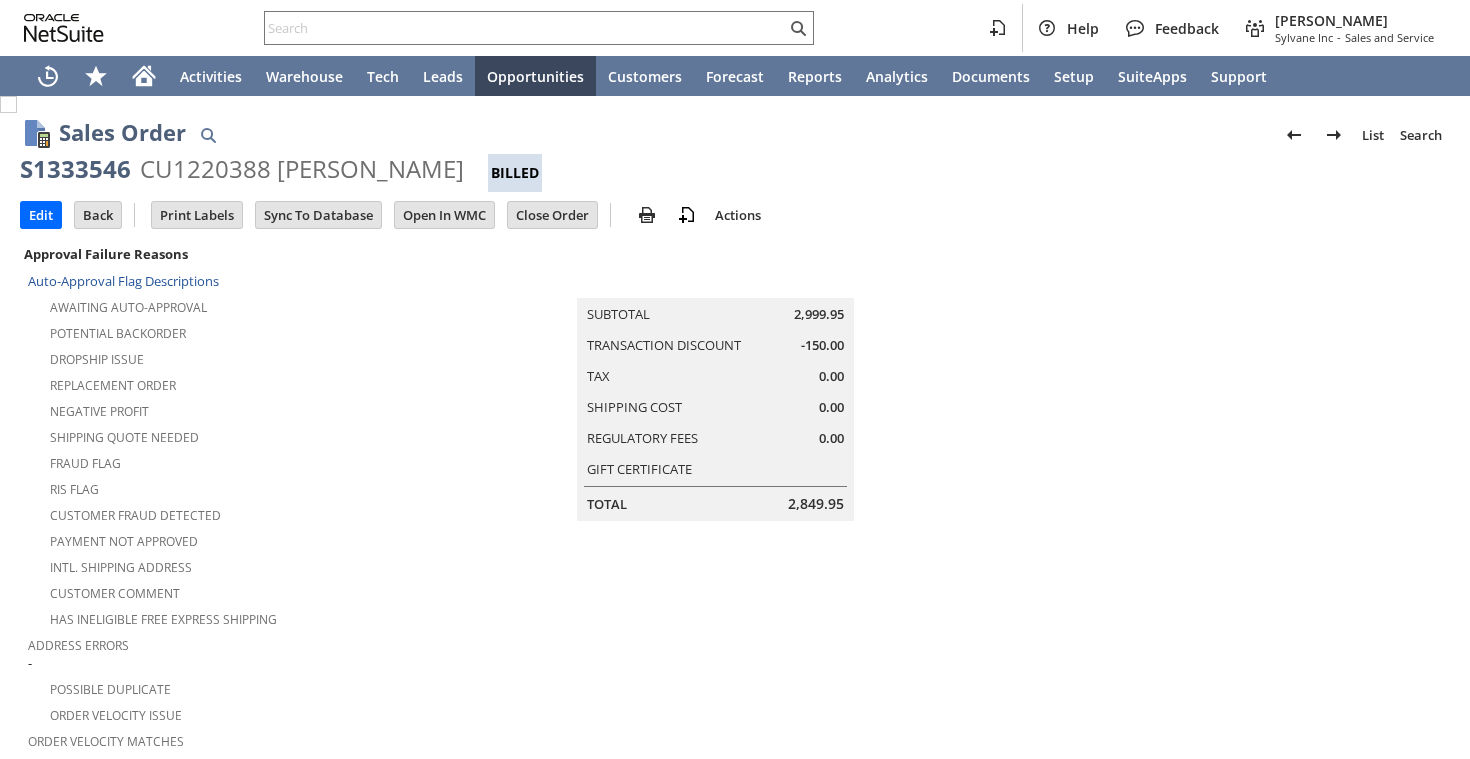 scroll, scrollTop: 0, scrollLeft: 0, axis: both 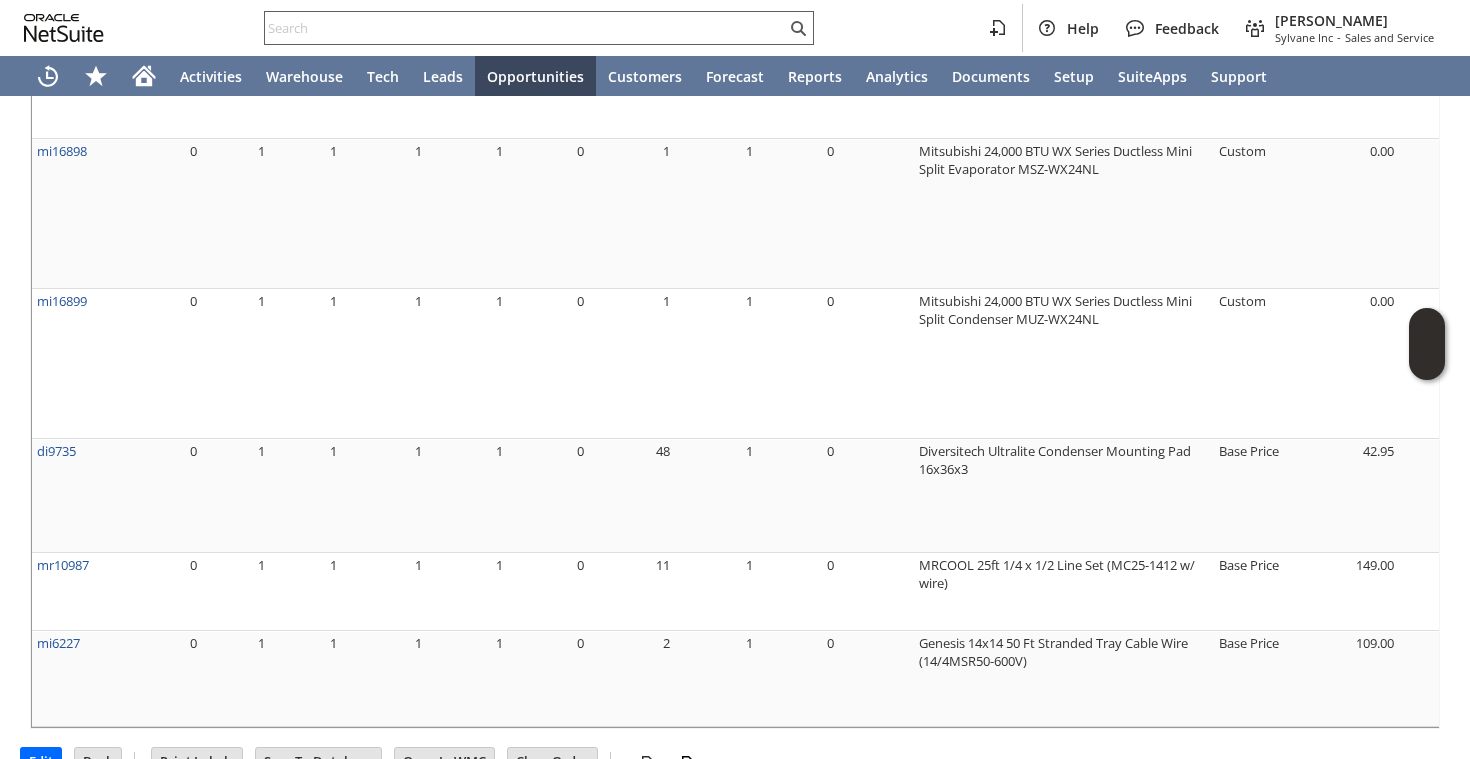 click at bounding box center (525, 28) 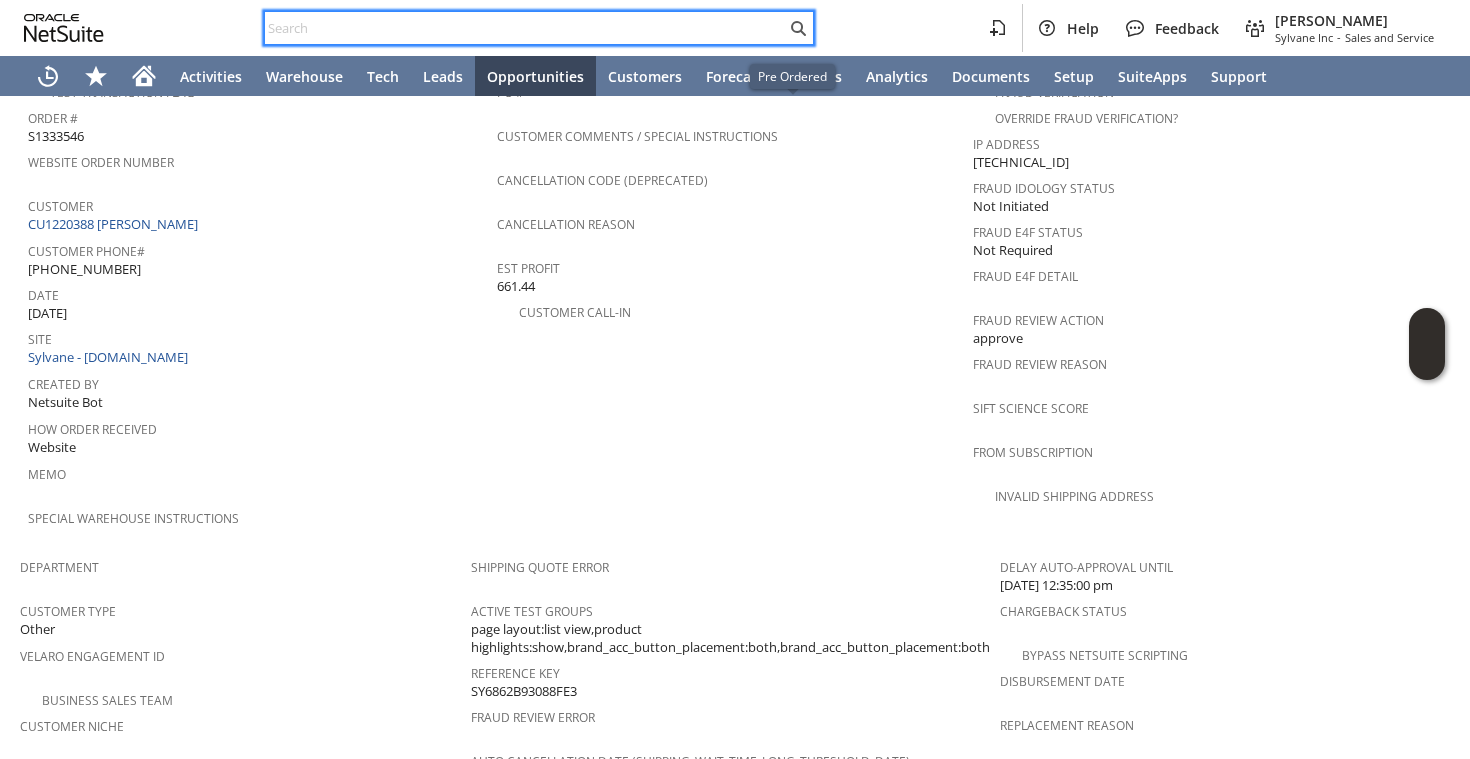 scroll, scrollTop: 0, scrollLeft: 0, axis: both 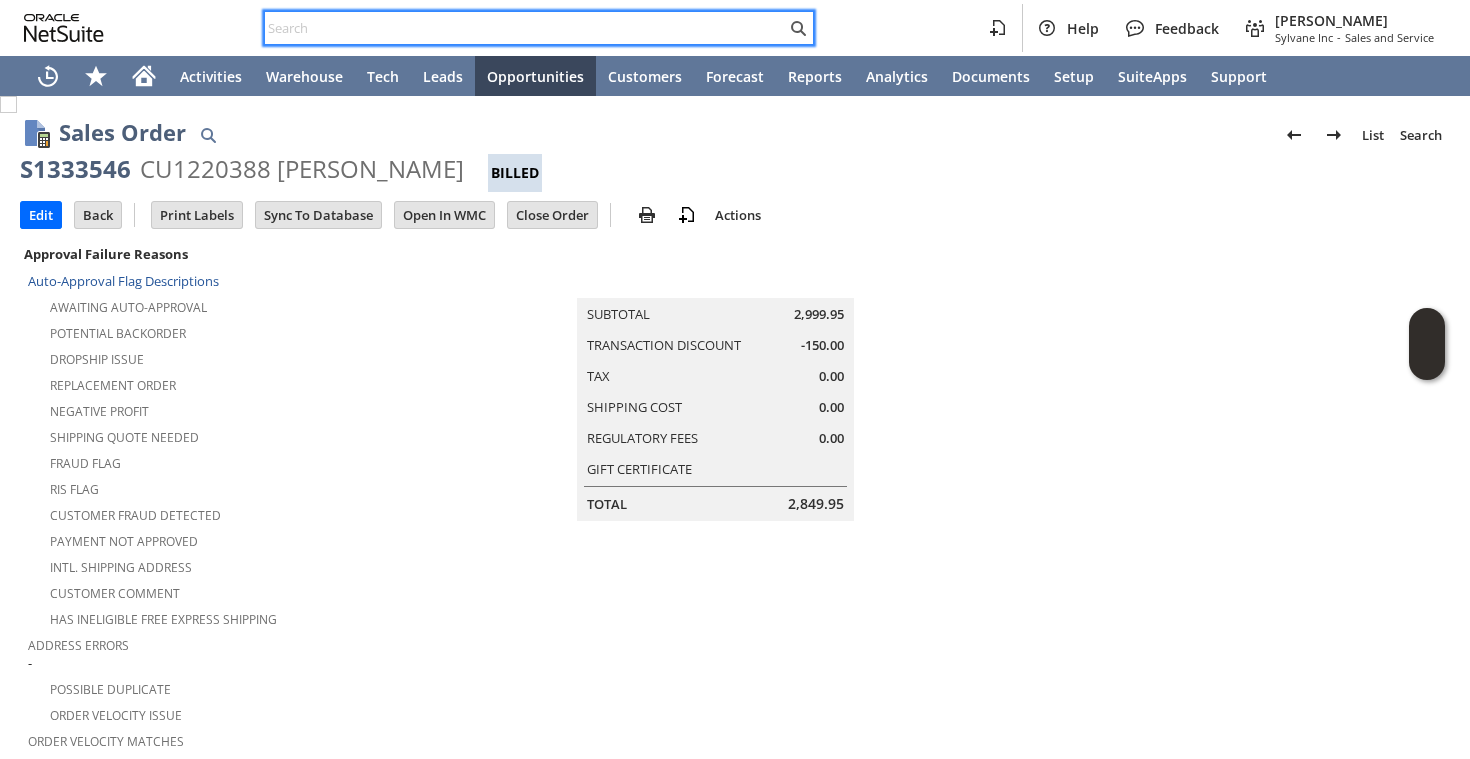 paste on "CU1221009" 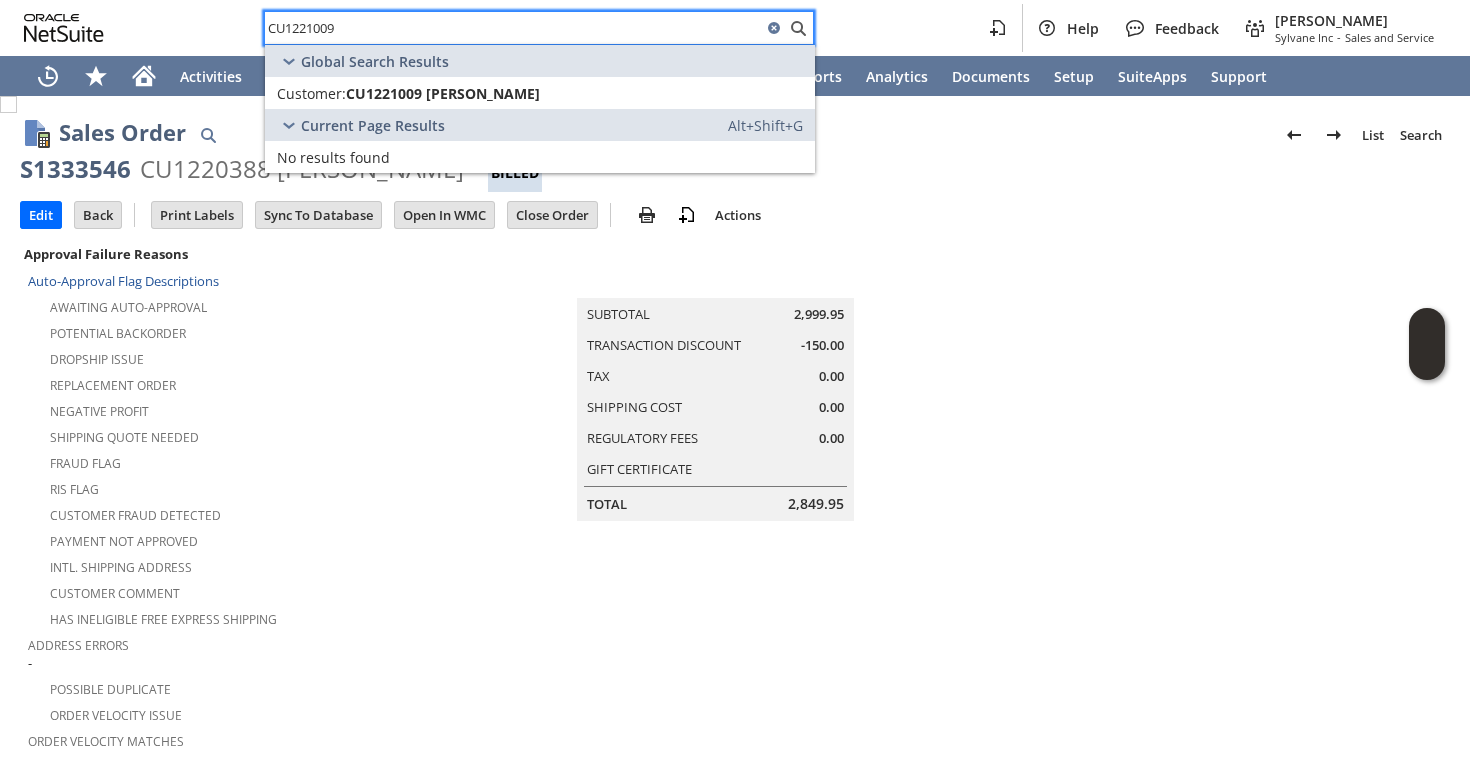 type on "CU1221009" 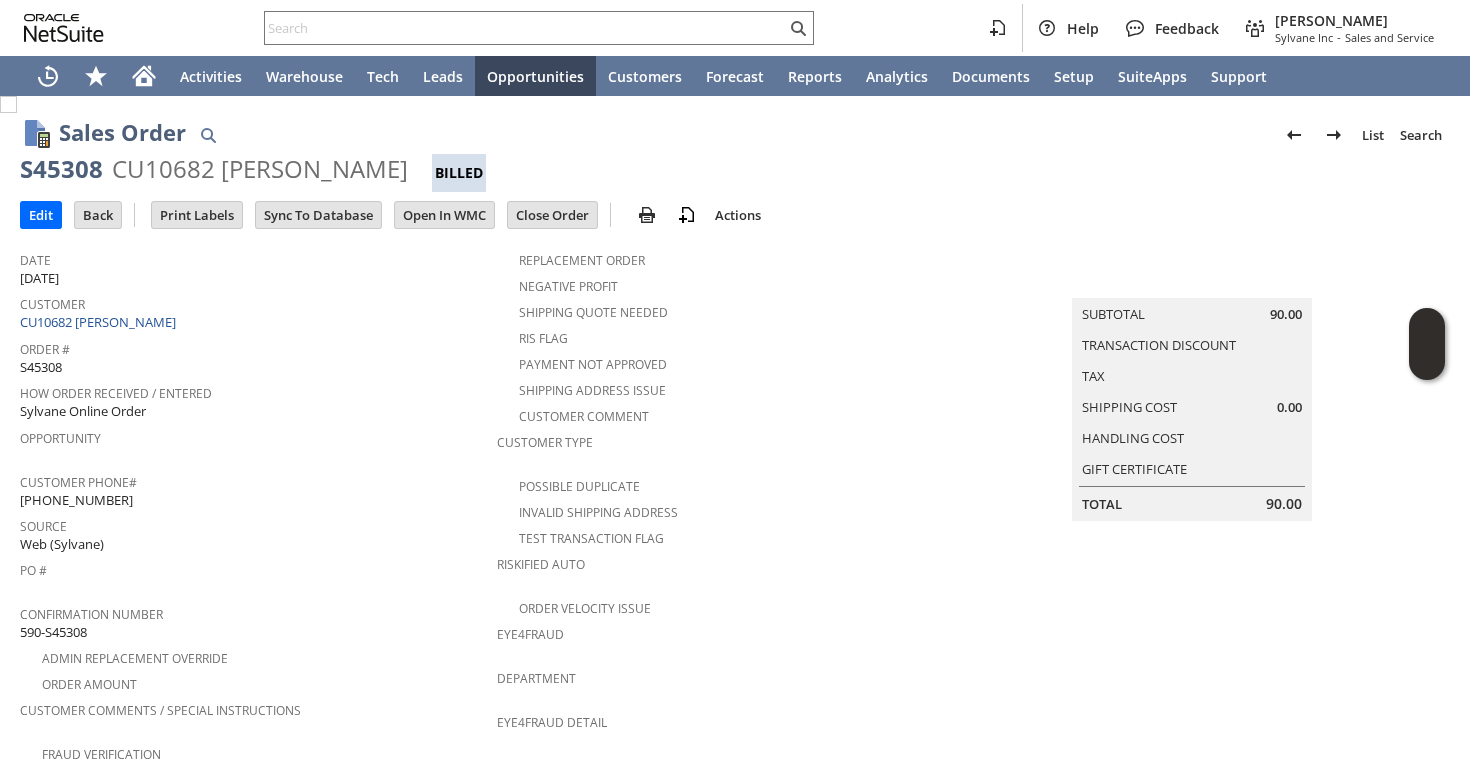 scroll, scrollTop: 0, scrollLeft: 0, axis: both 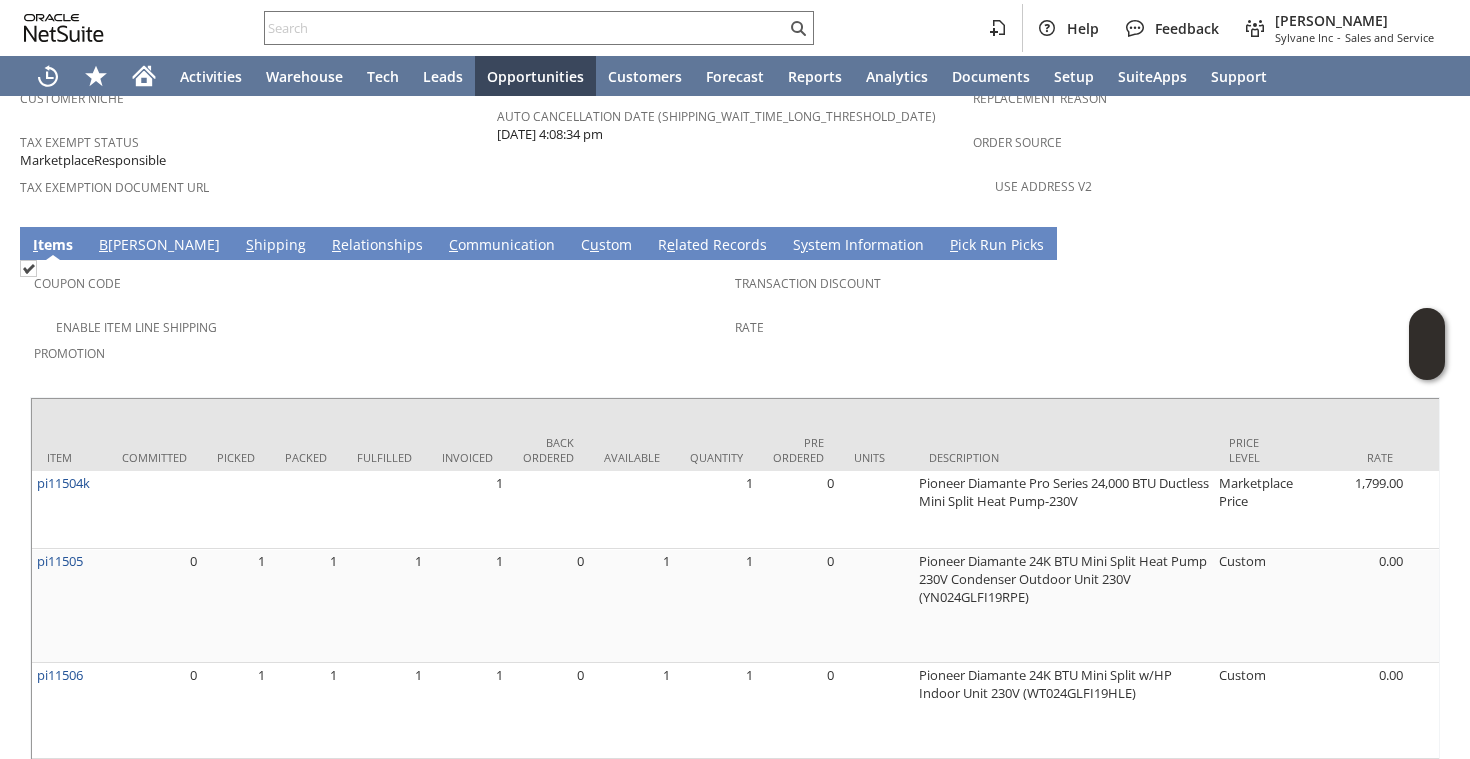 click on "S hipping" at bounding box center (276, 246) 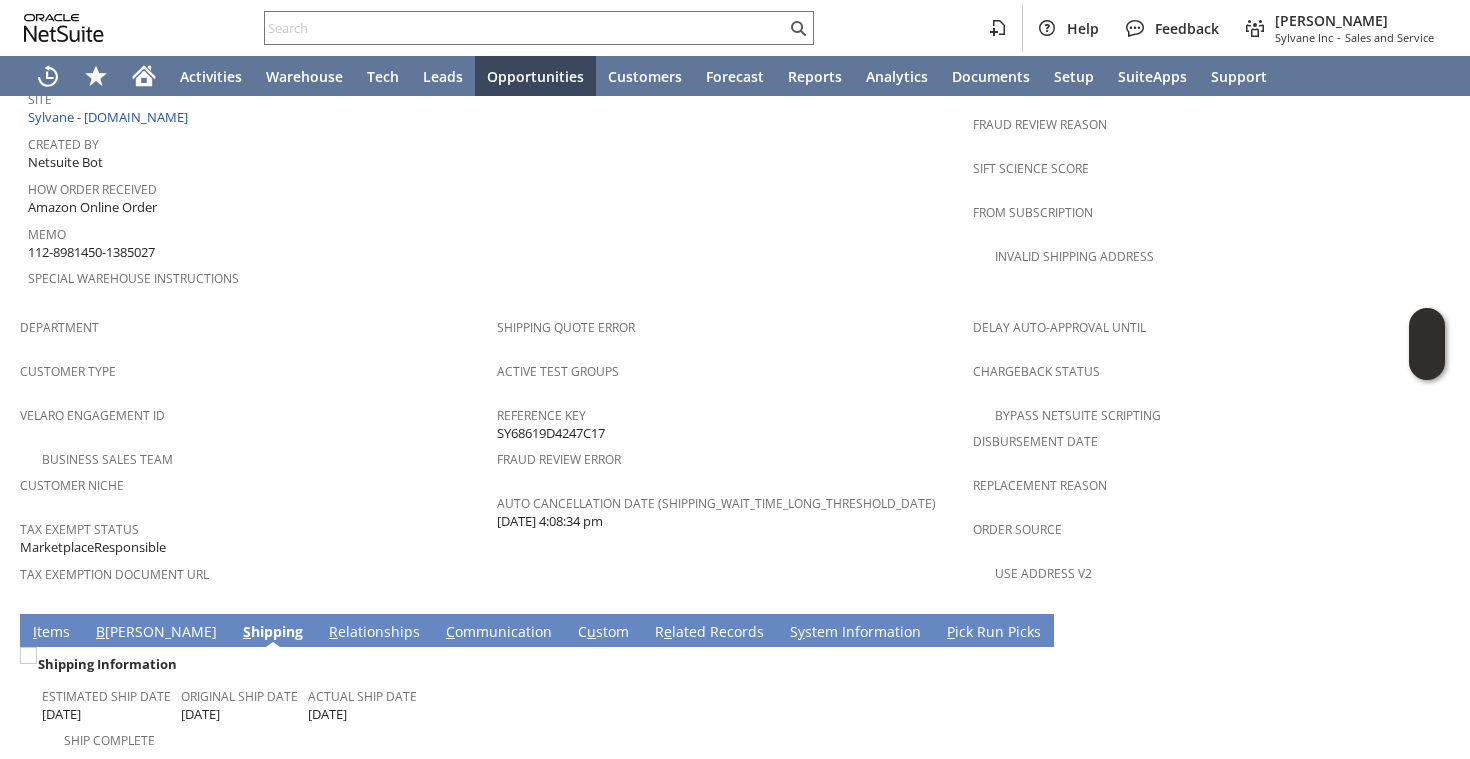 scroll, scrollTop: 1054, scrollLeft: 0, axis: vertical 